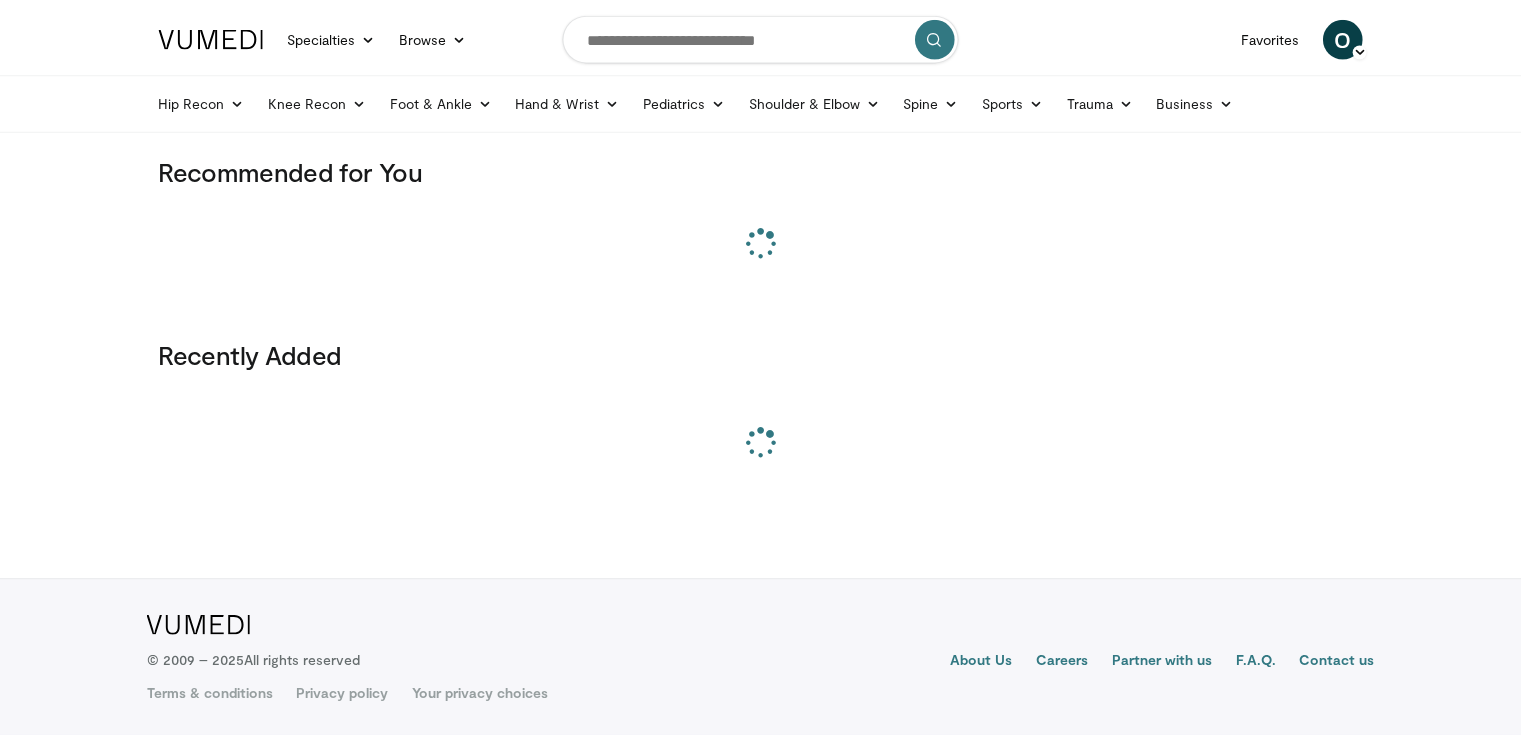 scroll, scrollTop: 0, scrollLeft: 0, axis: both 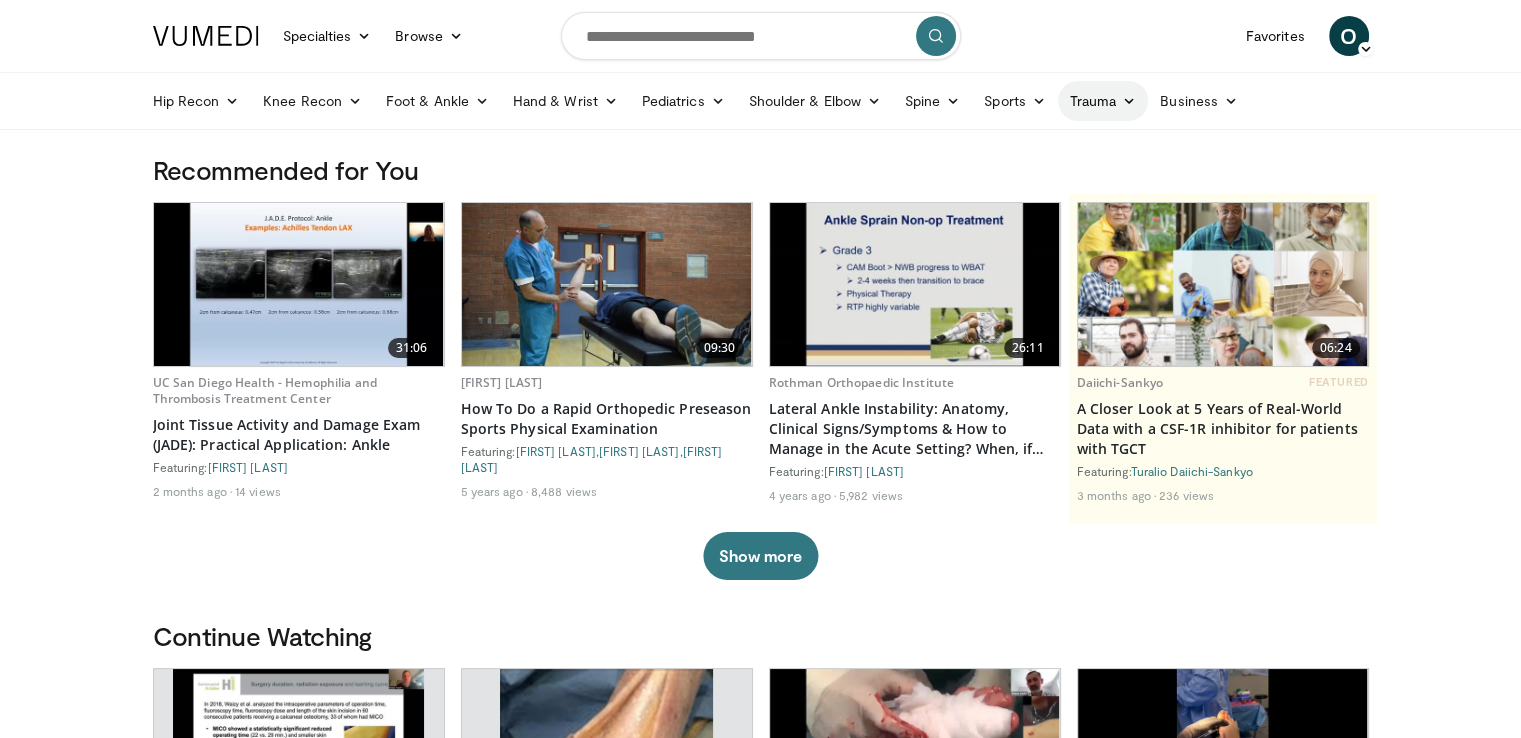 click at bounding box center [1129, 101] 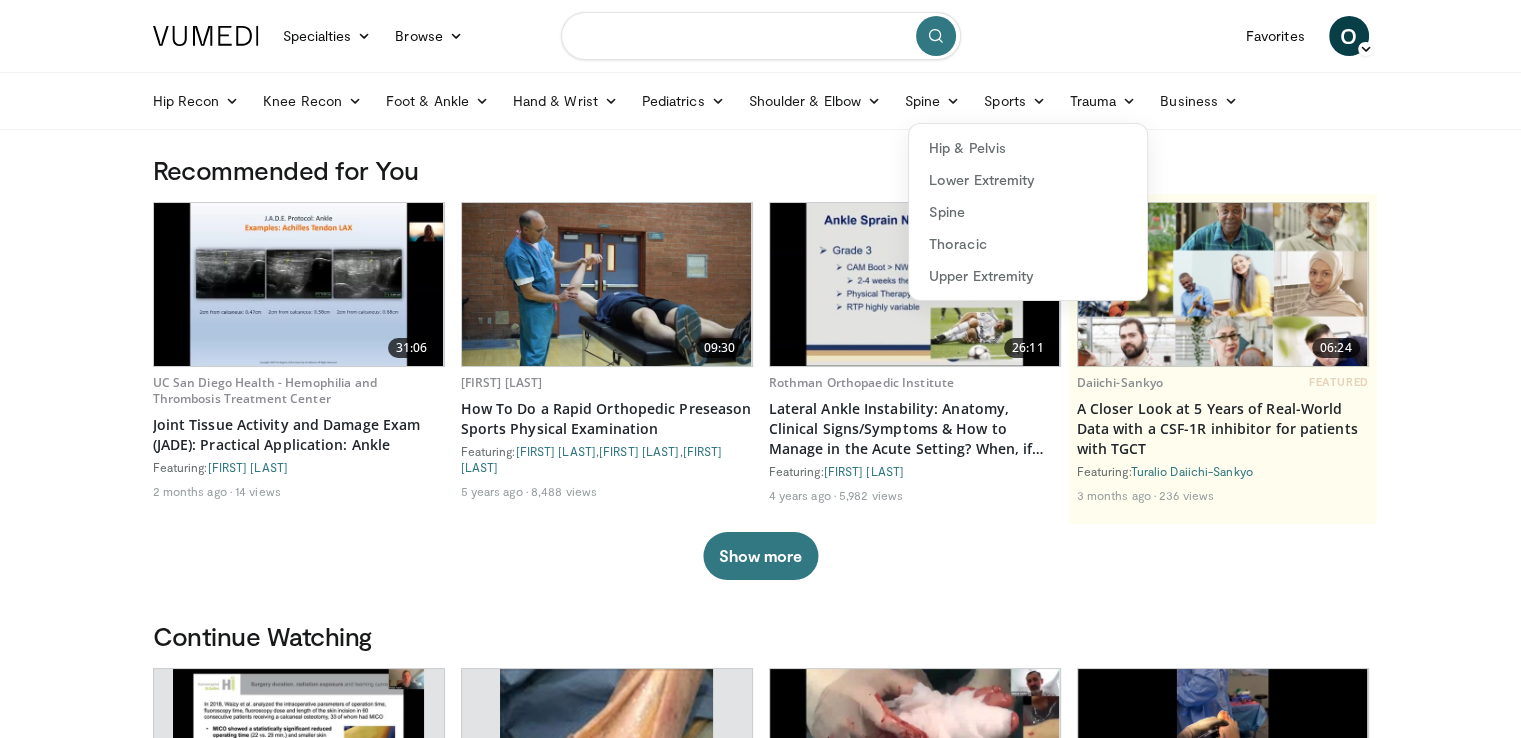 click at bounding box center (761, 36) 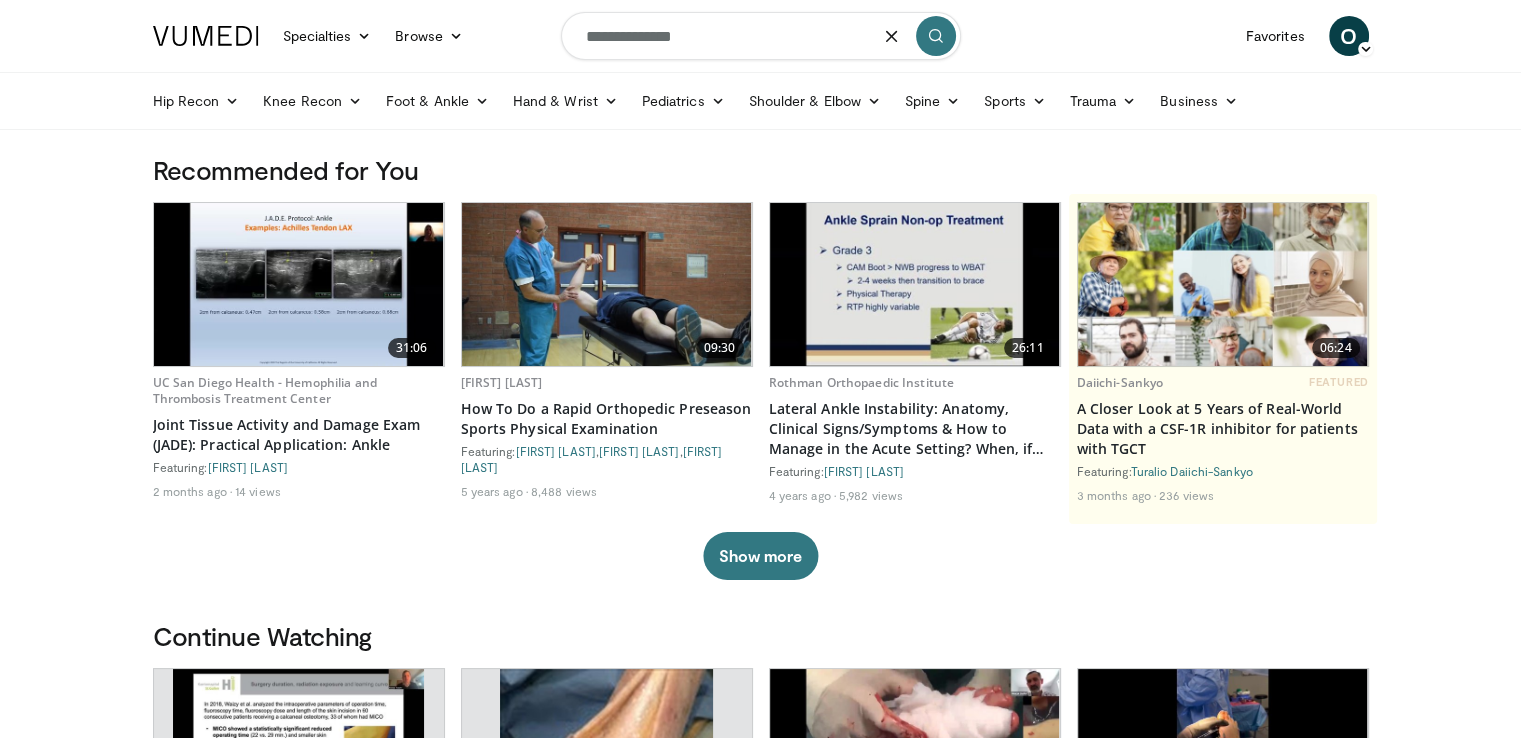 type on "**********" 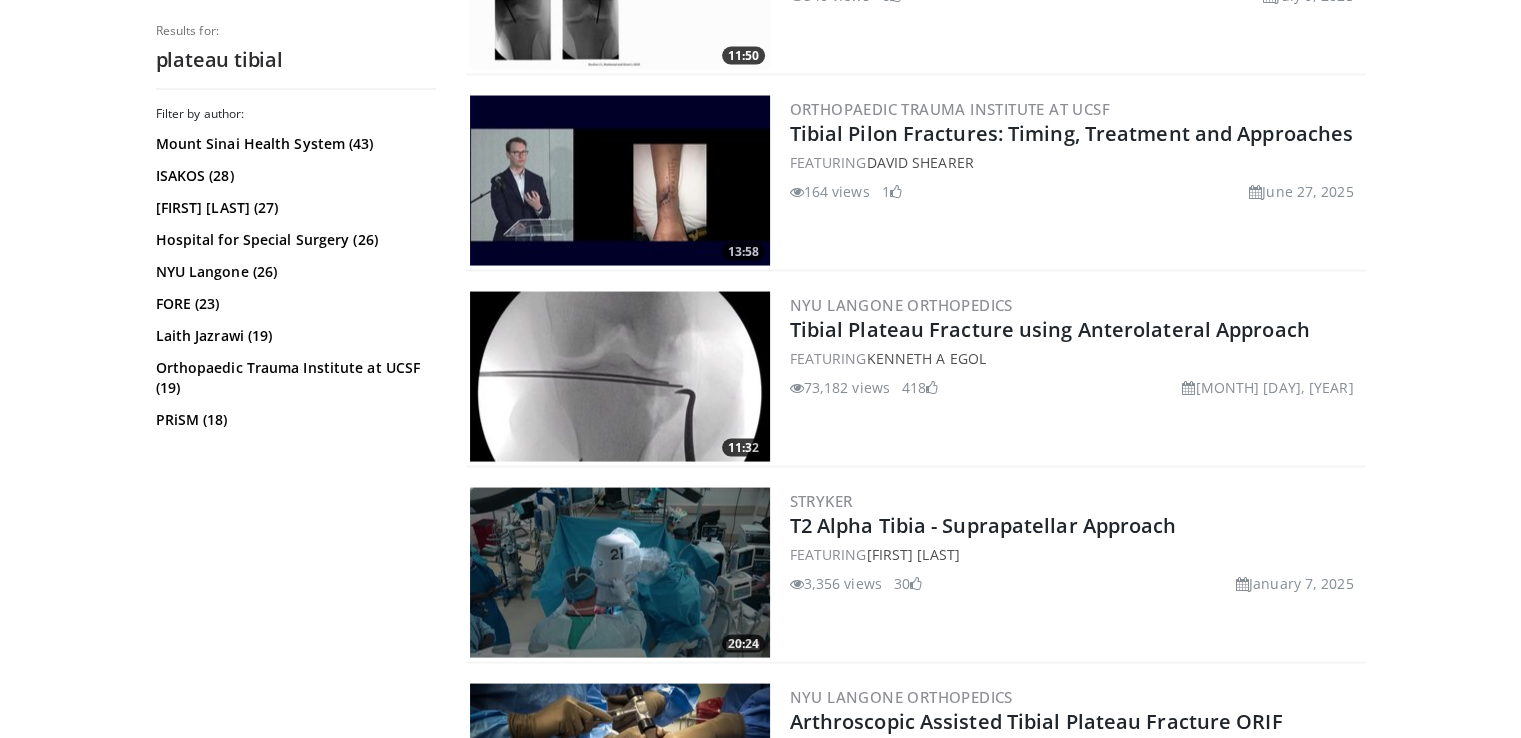 scroll, scrollTop: 3880, scrollLeft: 0, axis: vertical 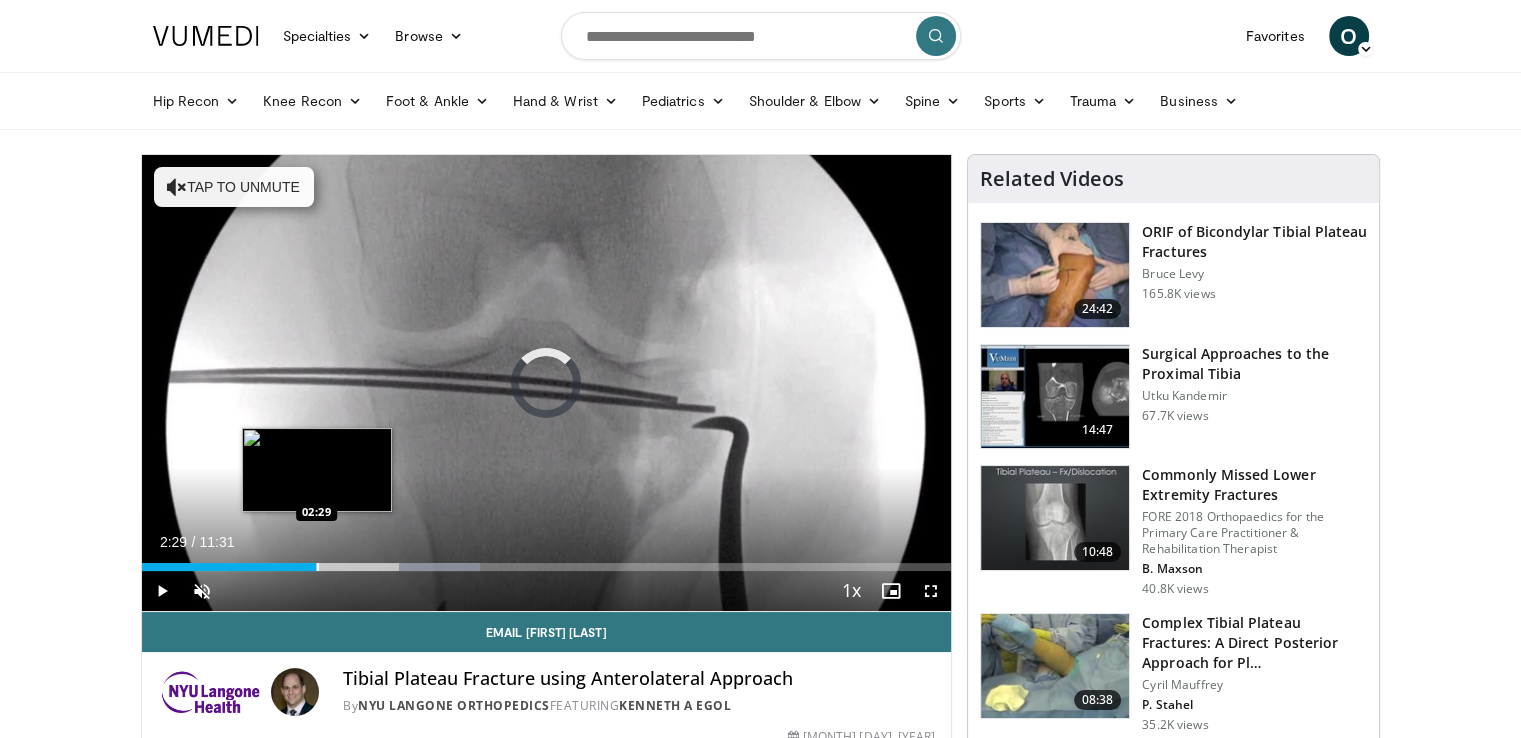 click at bounding box center (318, 567) 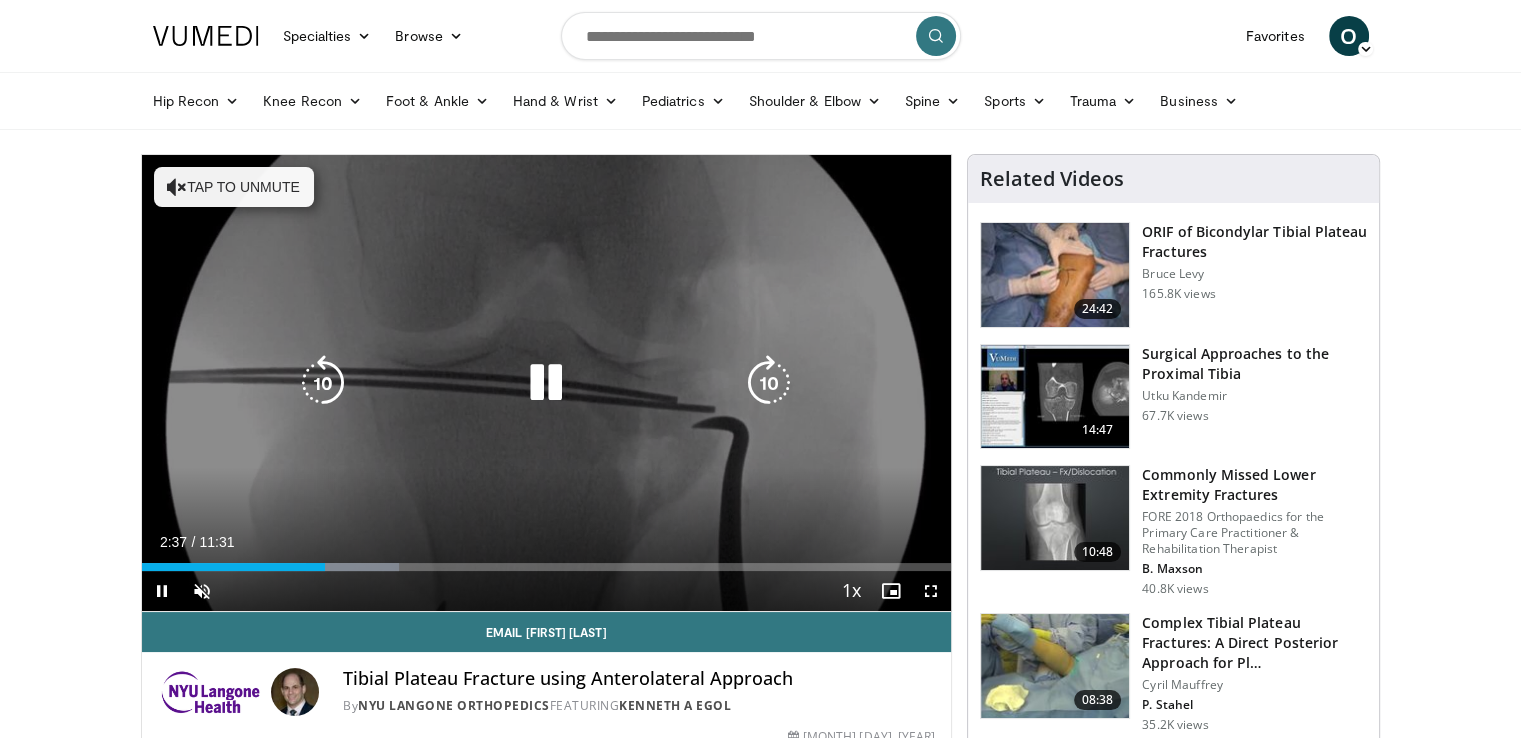 click on "250 seconds
Tap to unmute" at bounding box center [547, 383] 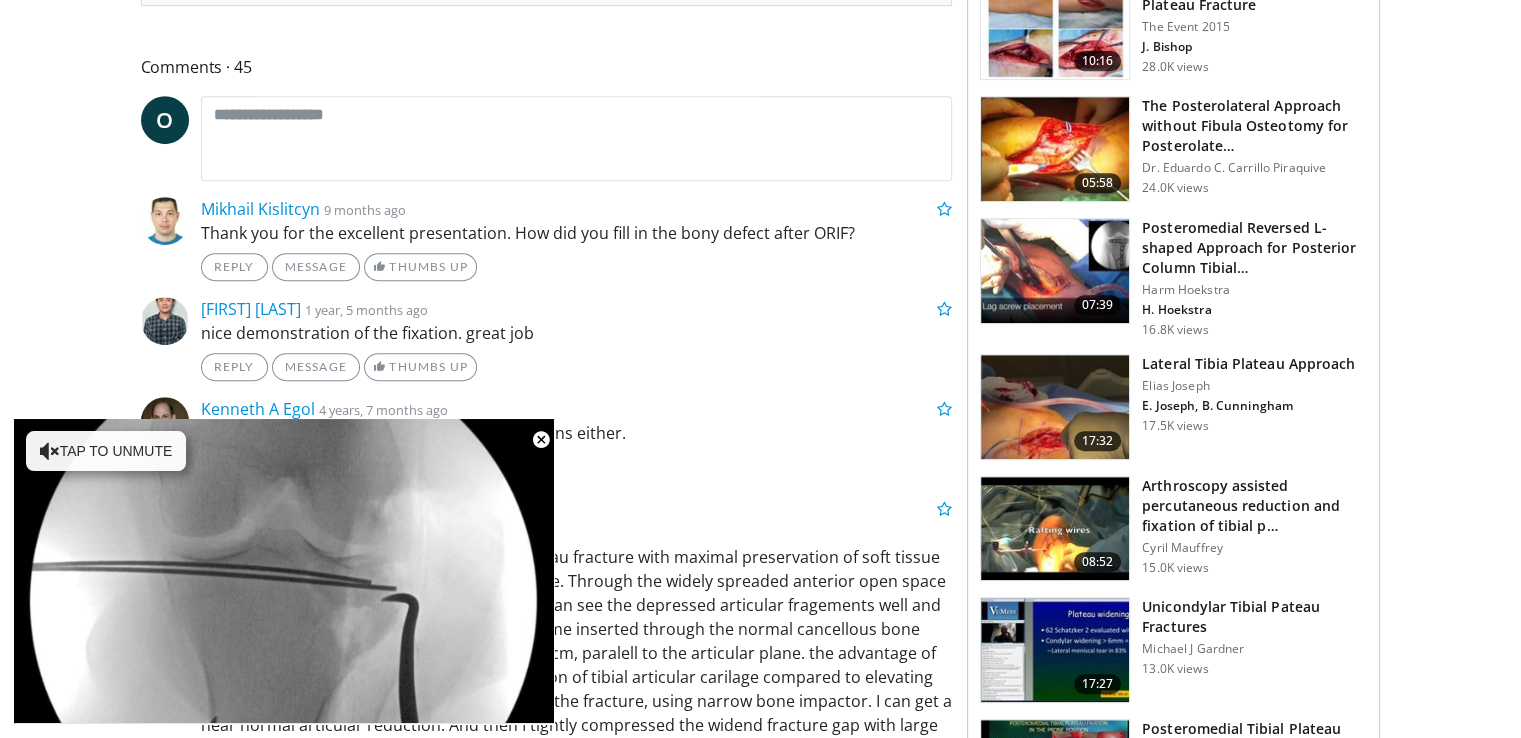 scroll, scrollTop: 912, scrollLeft: 0, axis: vertical 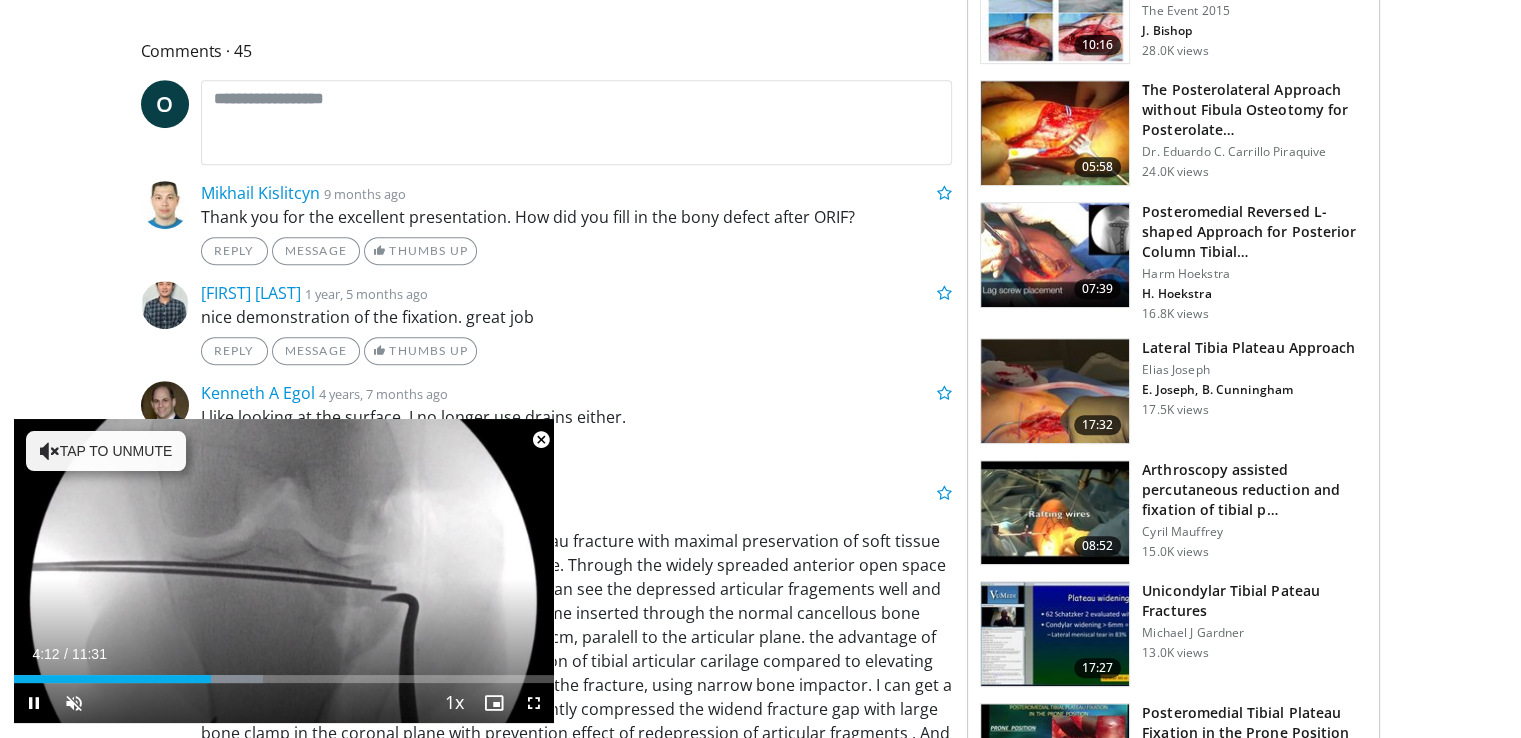 click at bounding box center [541, 440] 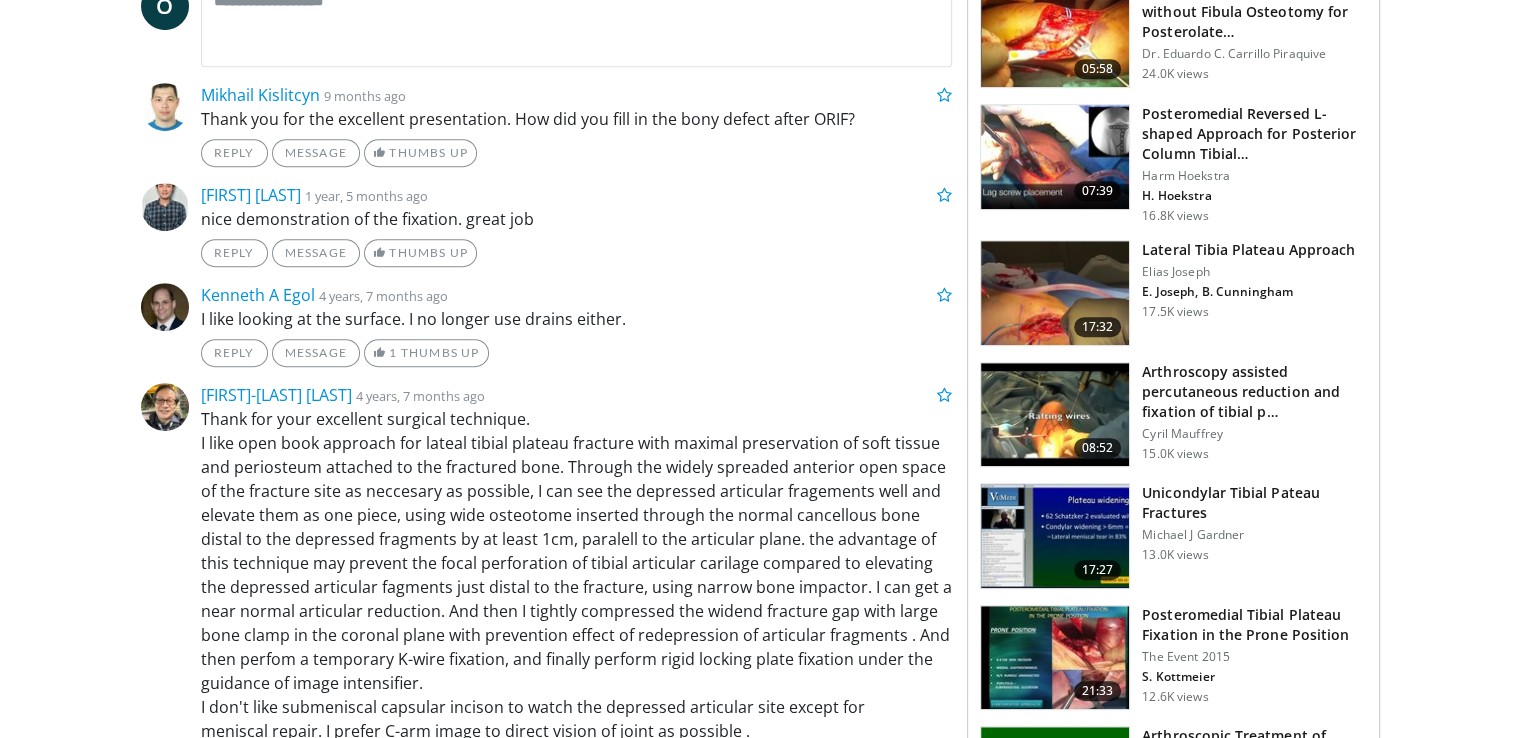 scroll, scrollTop: 1018, scrollLeft: 0, axis: vertical 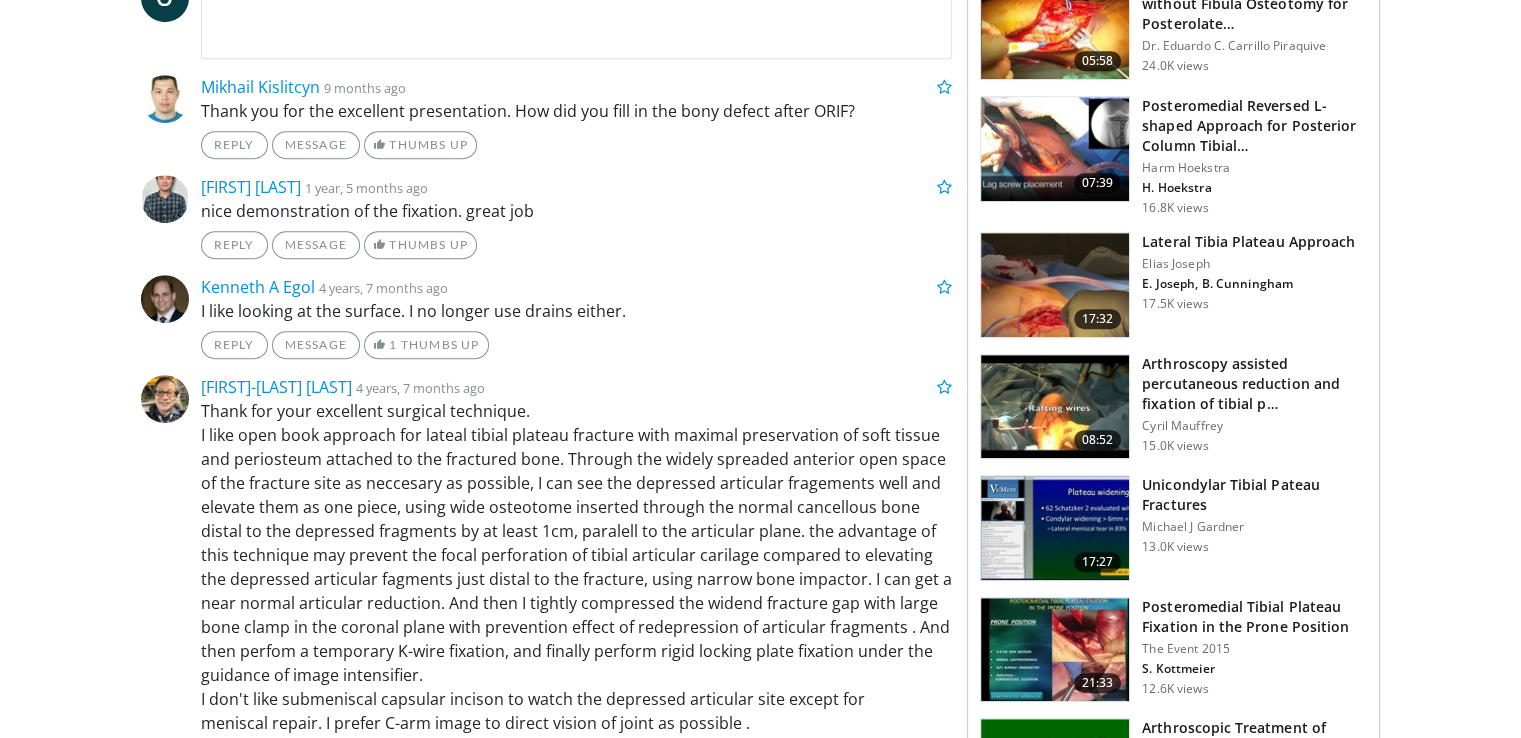 click at bounding box center (1055, 285) 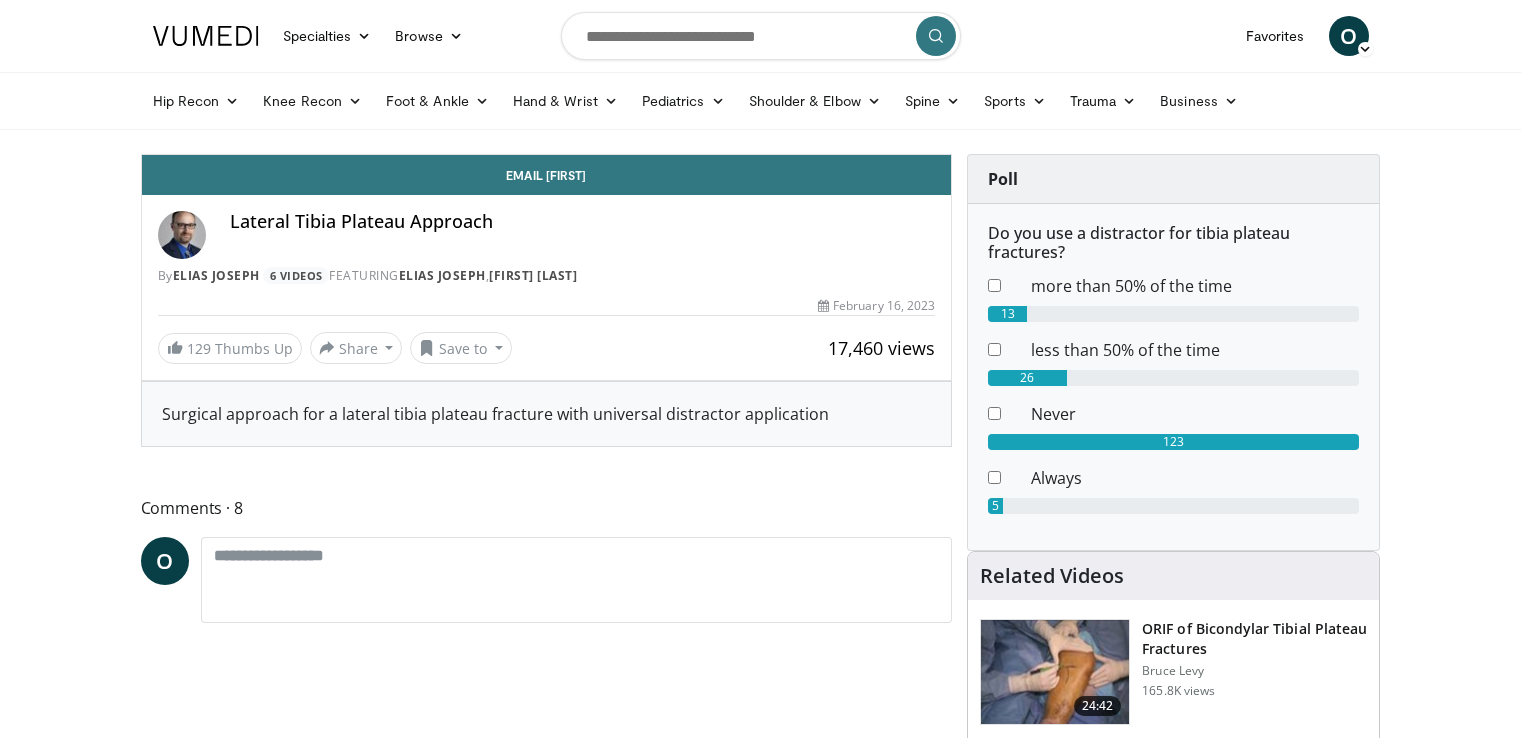 scroll, scrollTop: 0, scrollLeft: 0, axis: both 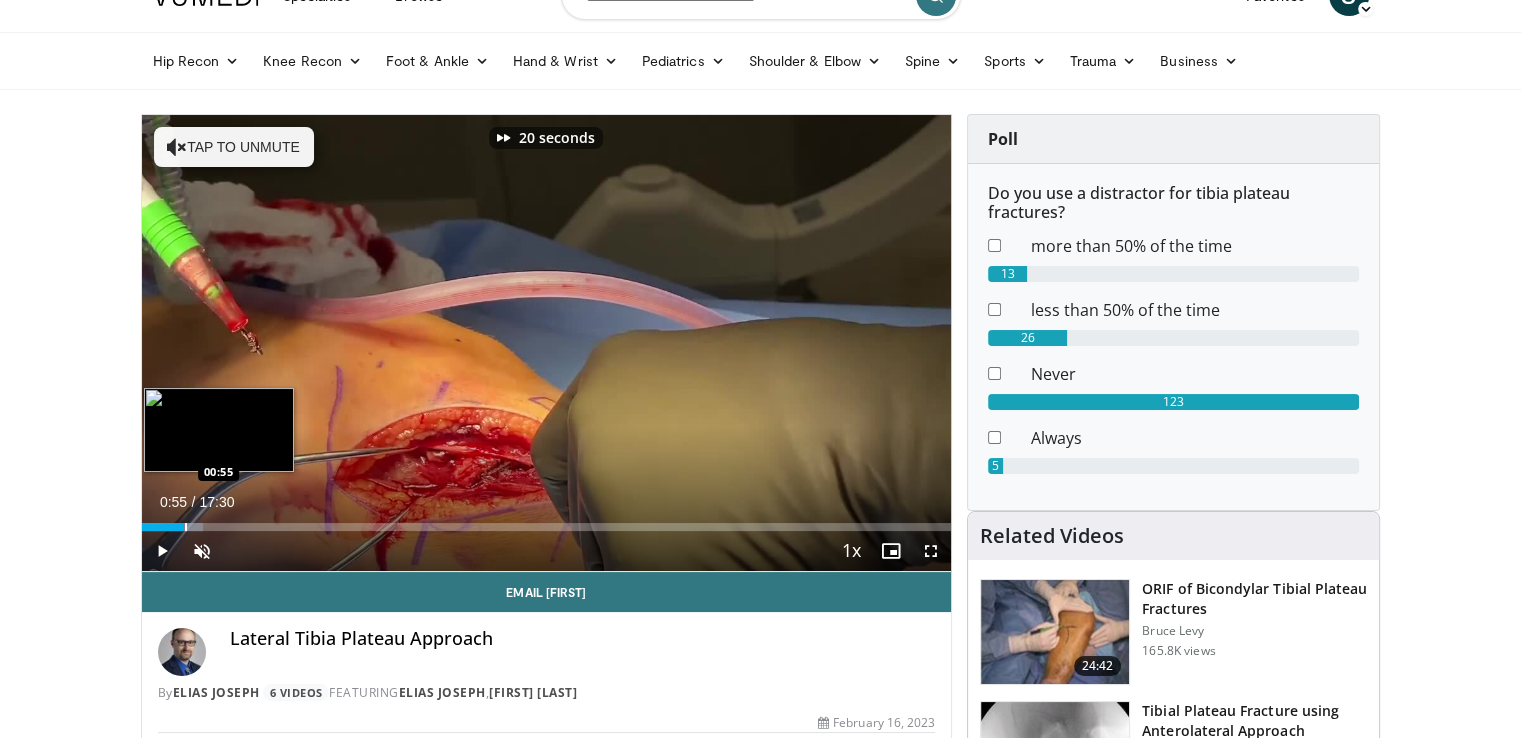 click at bounding box center (186, 527) 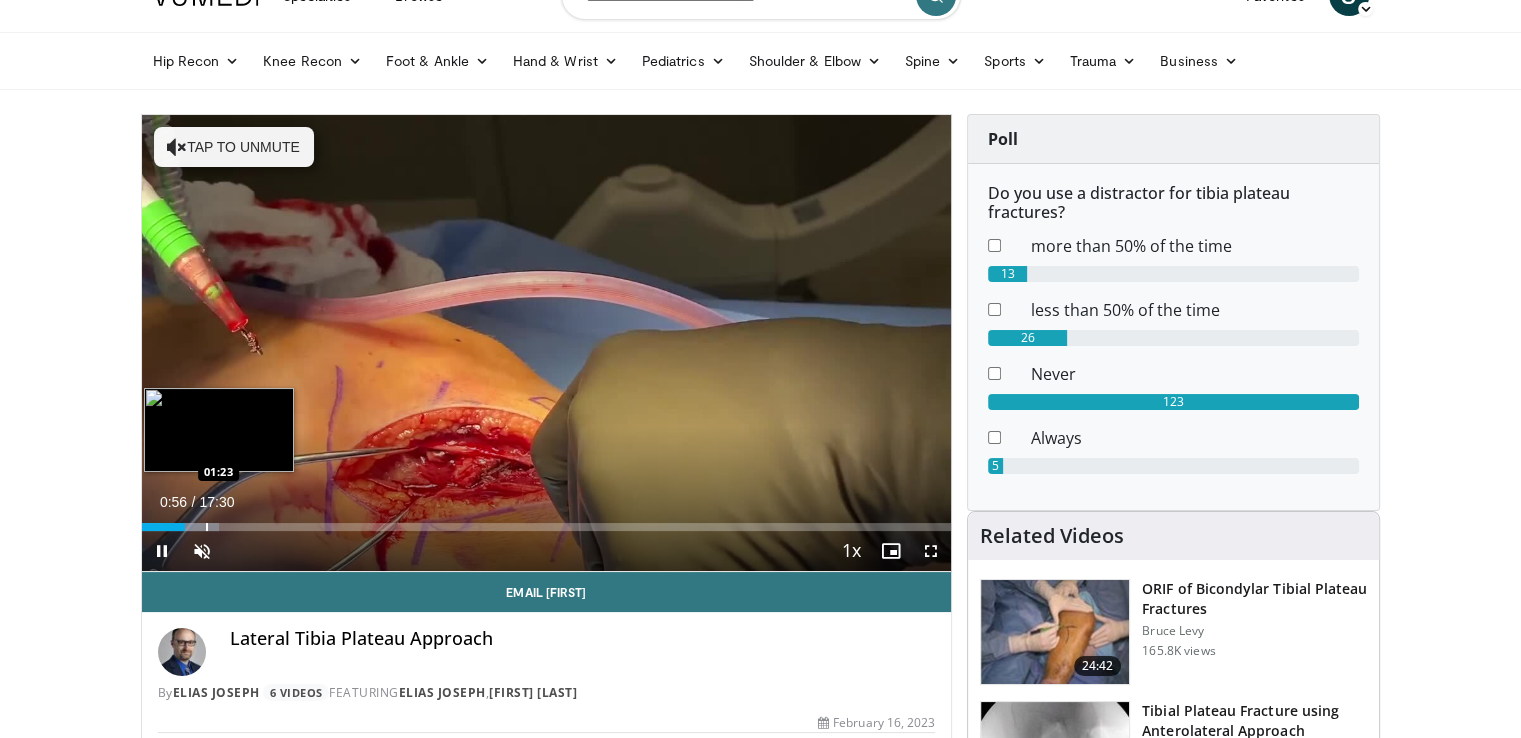 click on "Loaded :  9.52% 00:56 01:23" at bounding box center [547, 521] 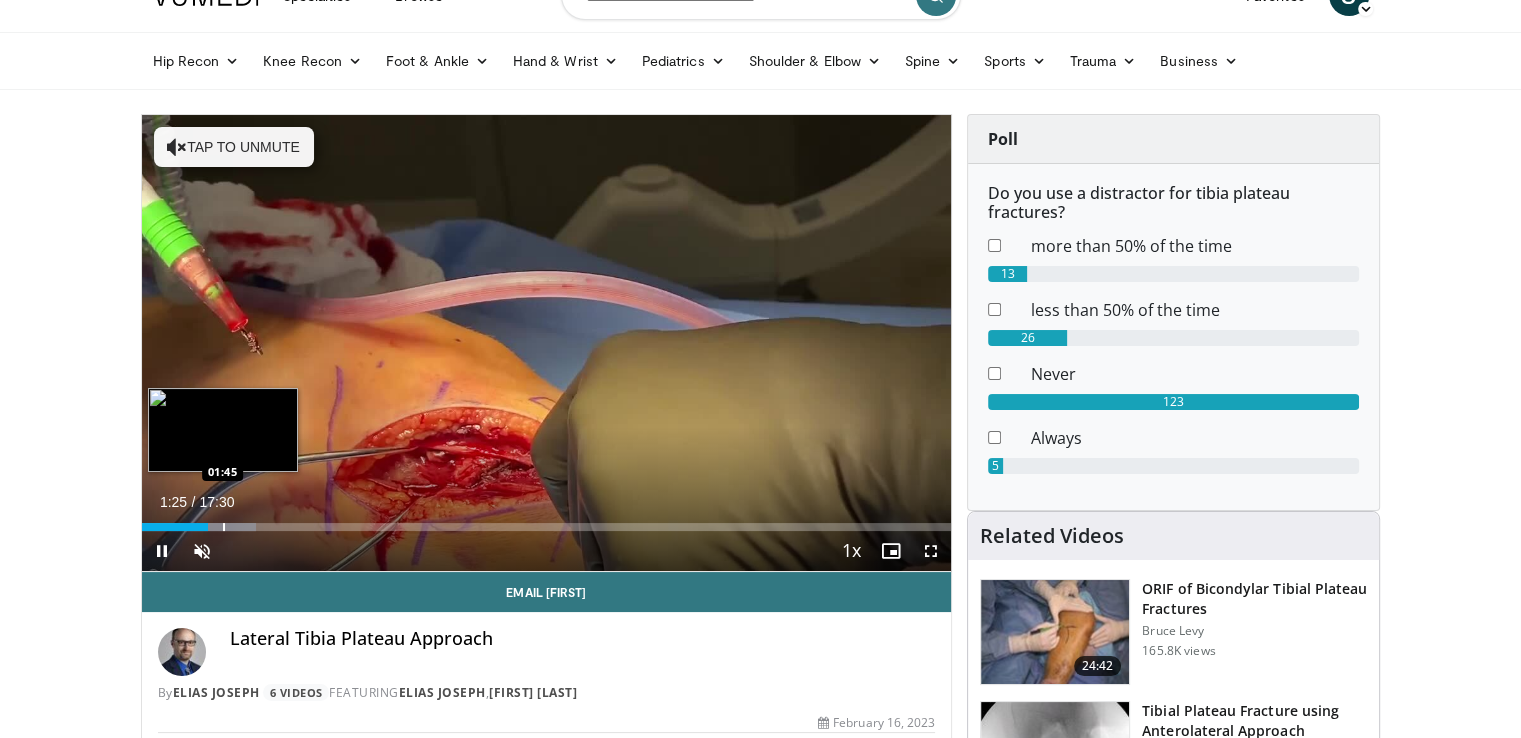 click at bounding box center [224, 527] 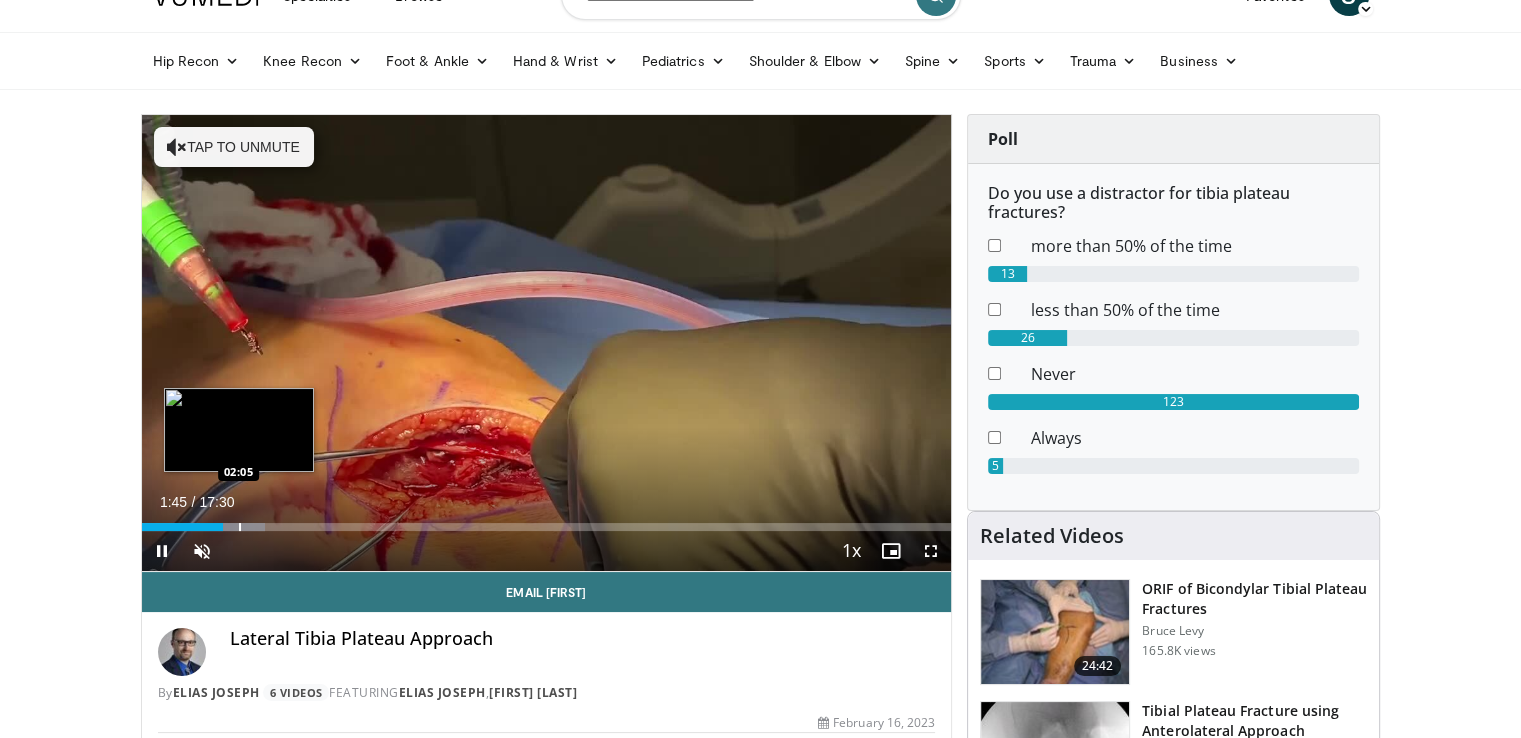 click on "Loaded :  15.24% 01:45 02:05" at bounding box center [547, 521] 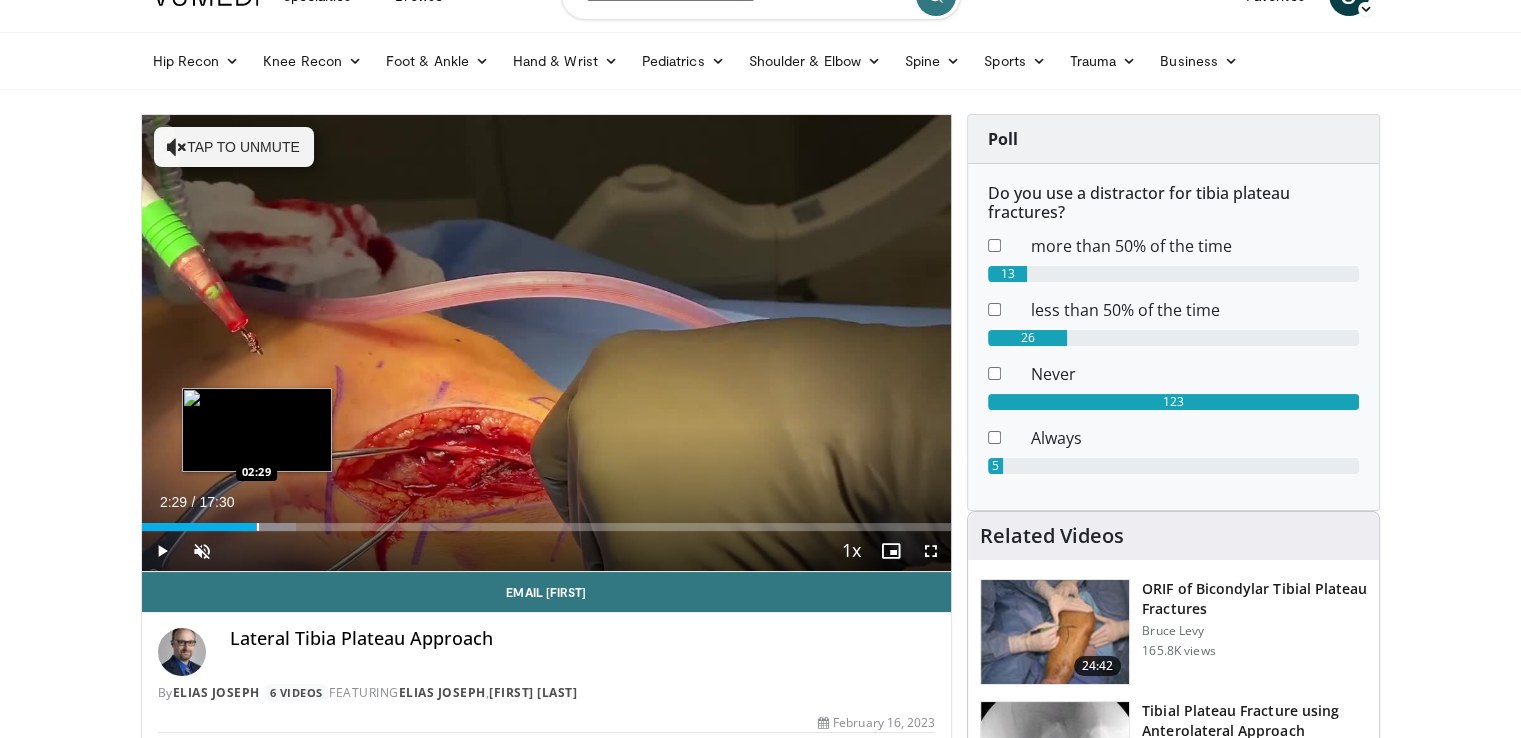 click at bounding box center (258, 527) 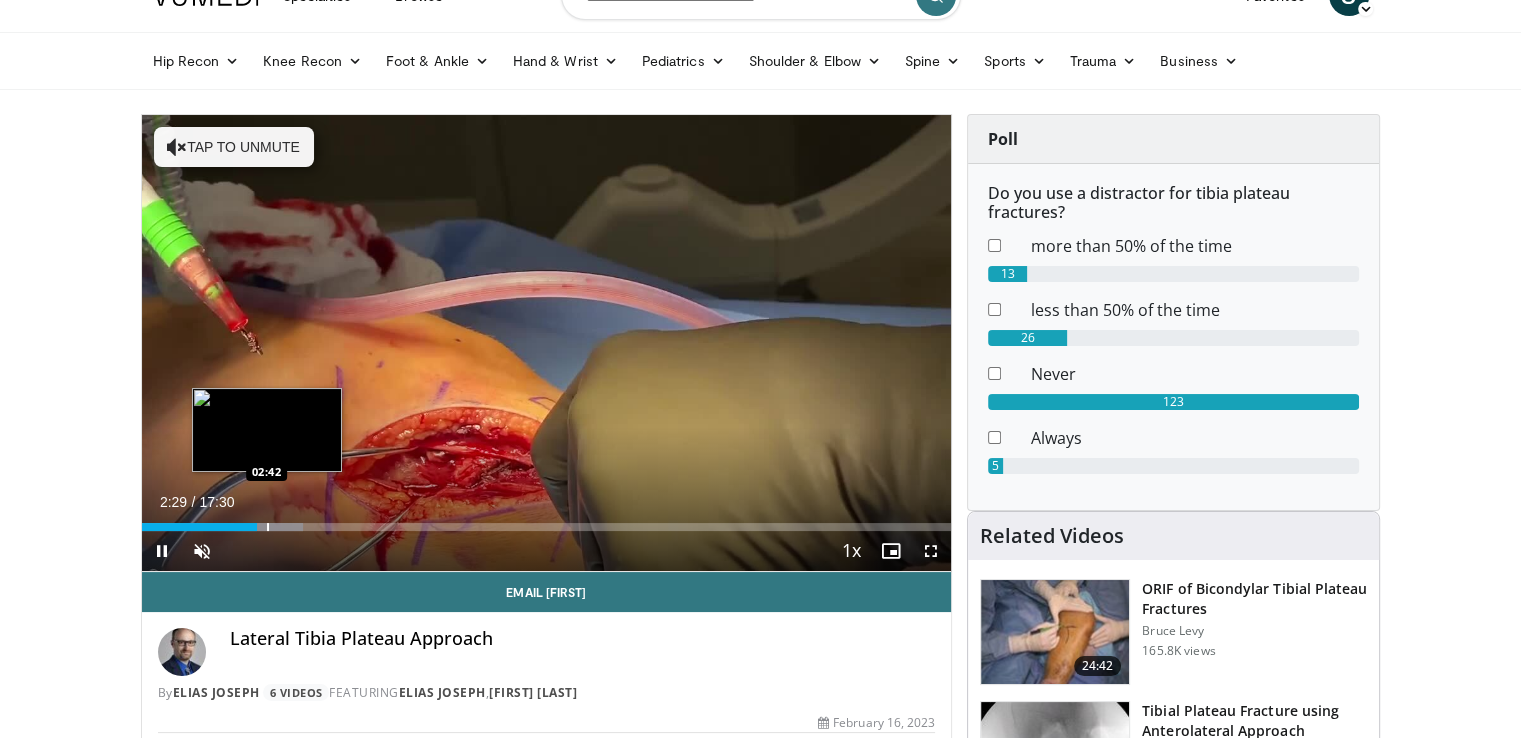 click at bounding box center [268, 527] 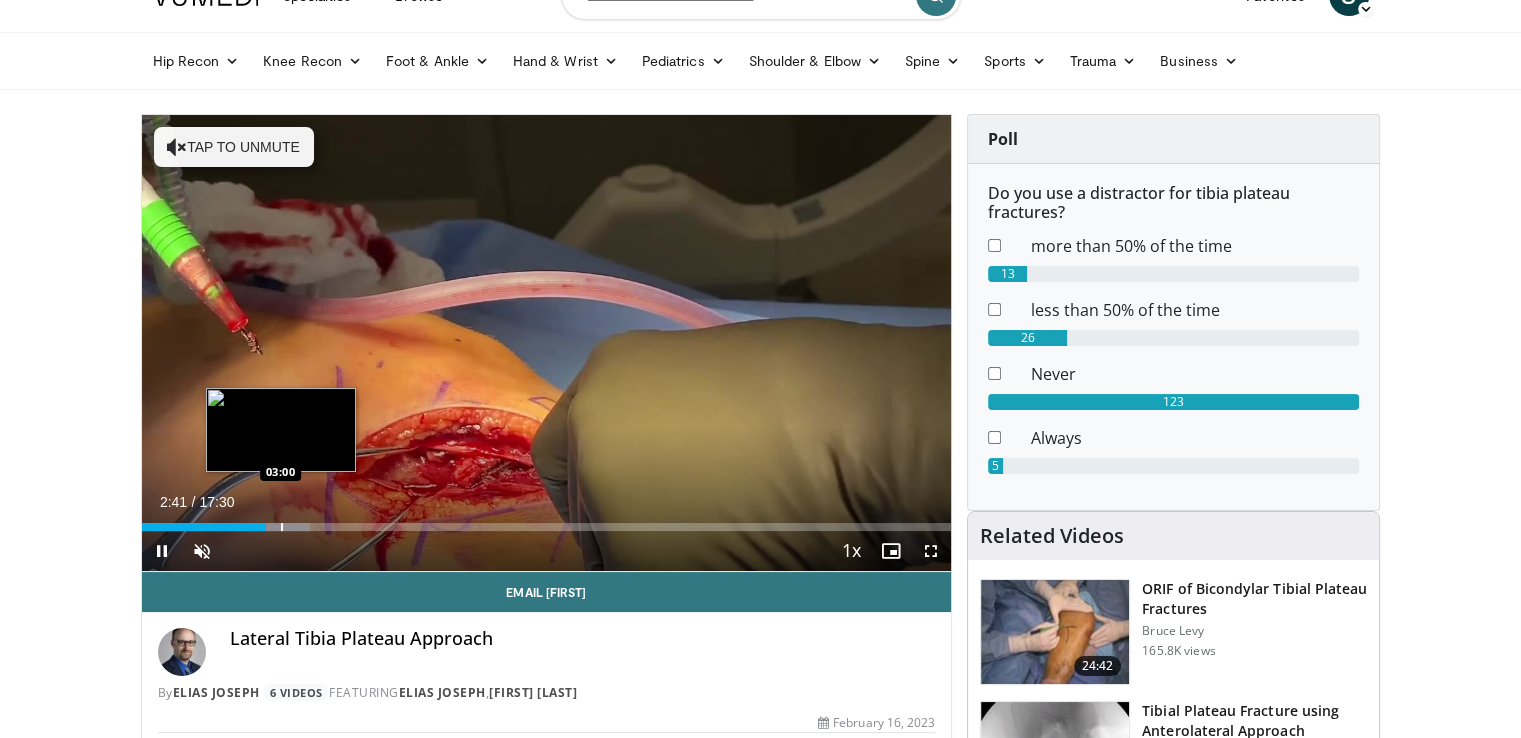 click at bounding box center (282, 527) 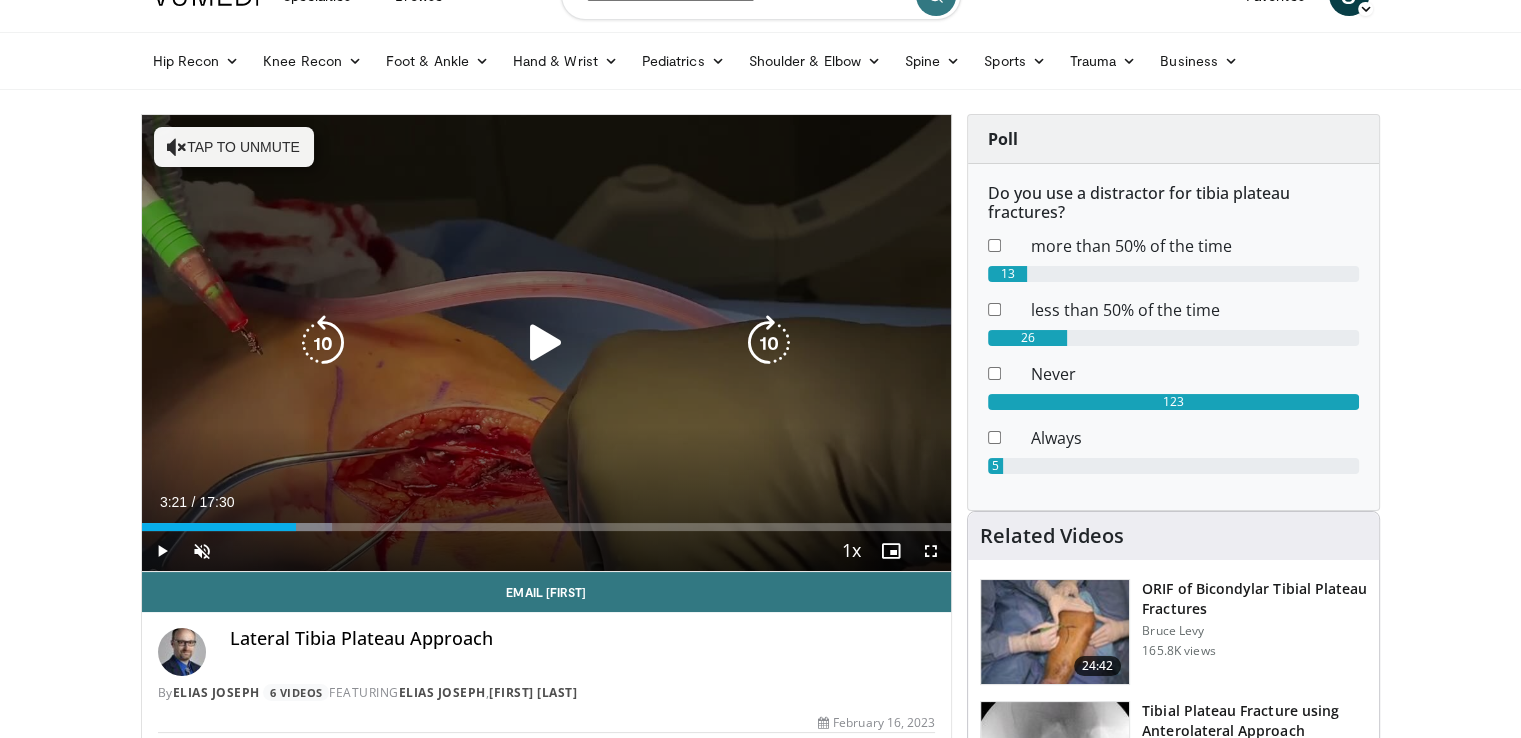 click at bounding box center [302, 527] 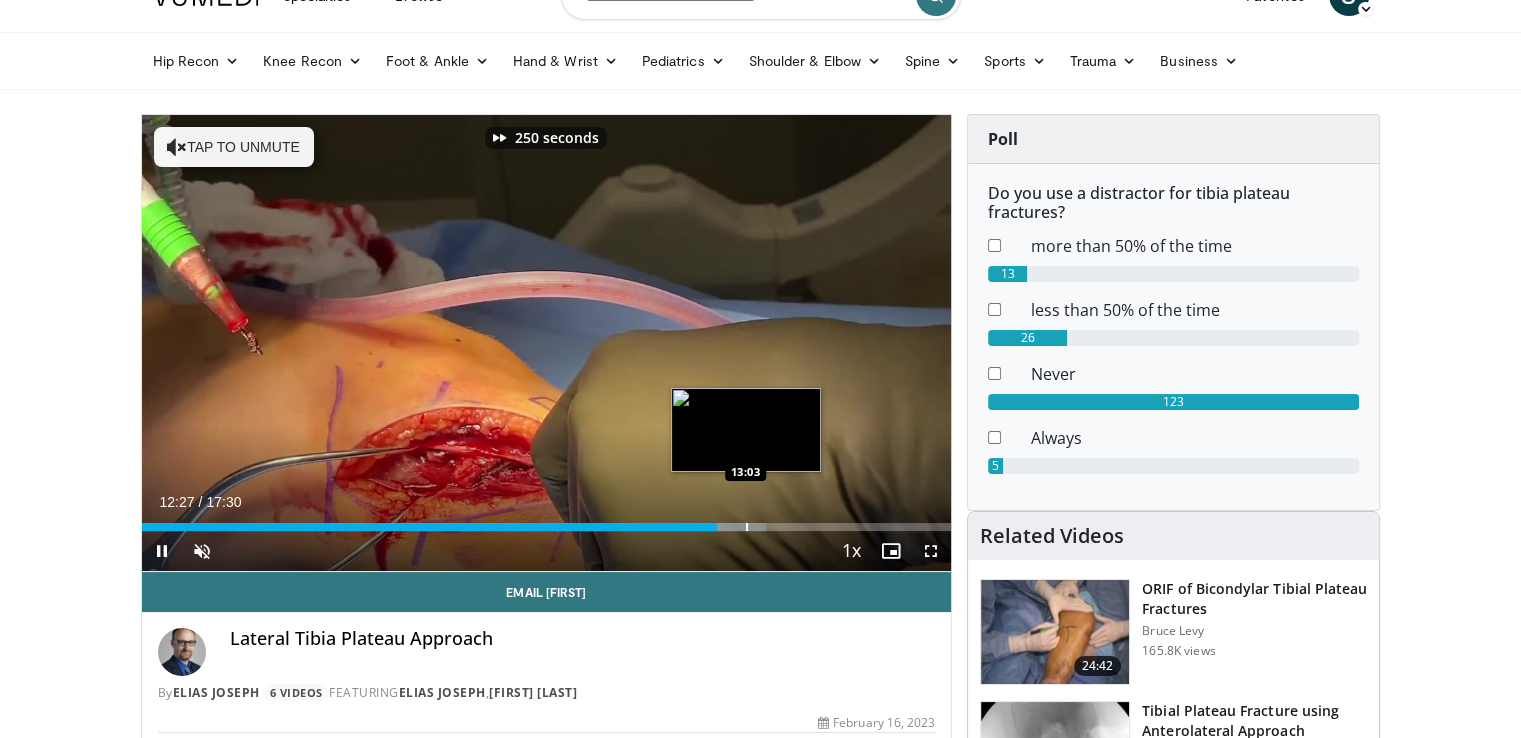 click on "Loaded :  77.15% 12:27 13:03" at bounding box center (547, 521) 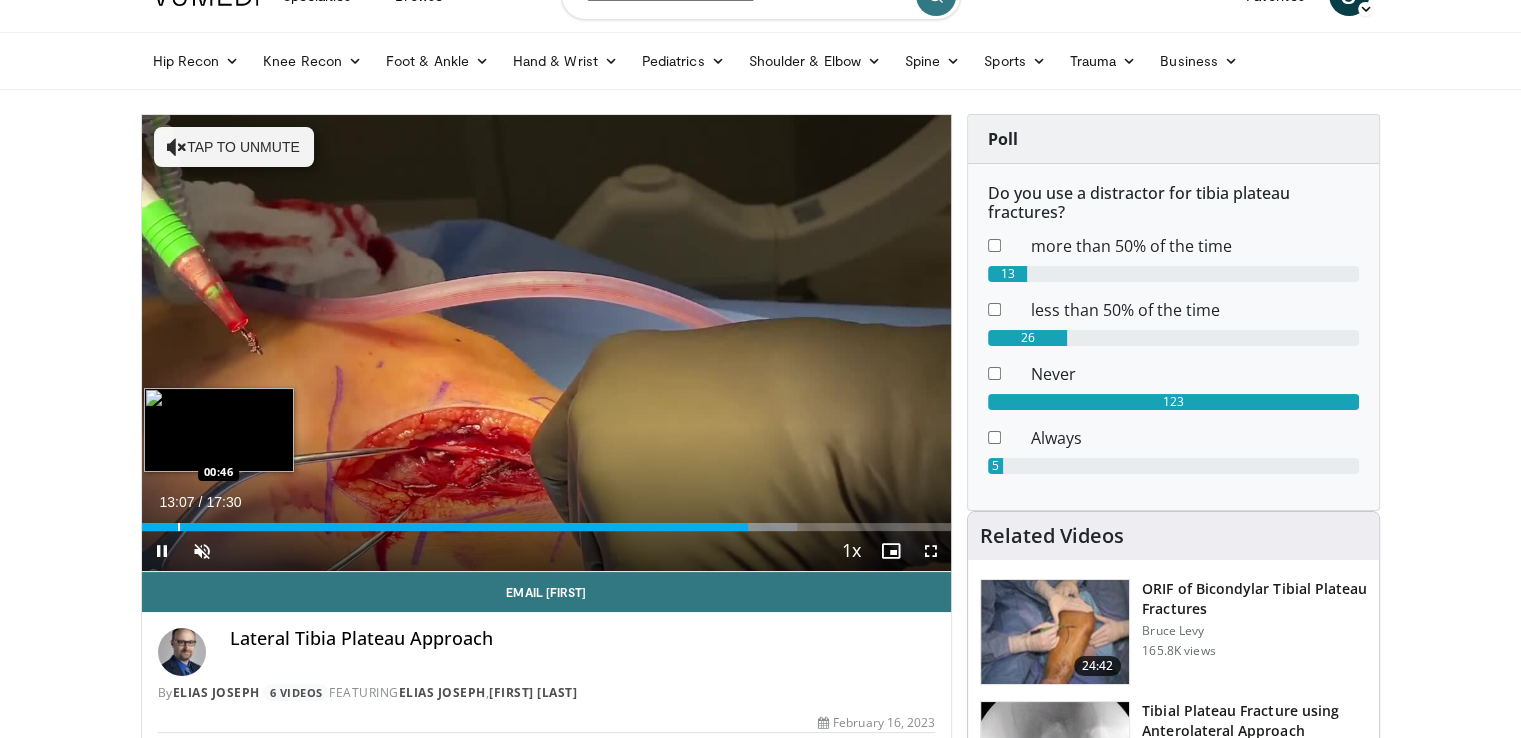 click at bounding box center (179, 527) 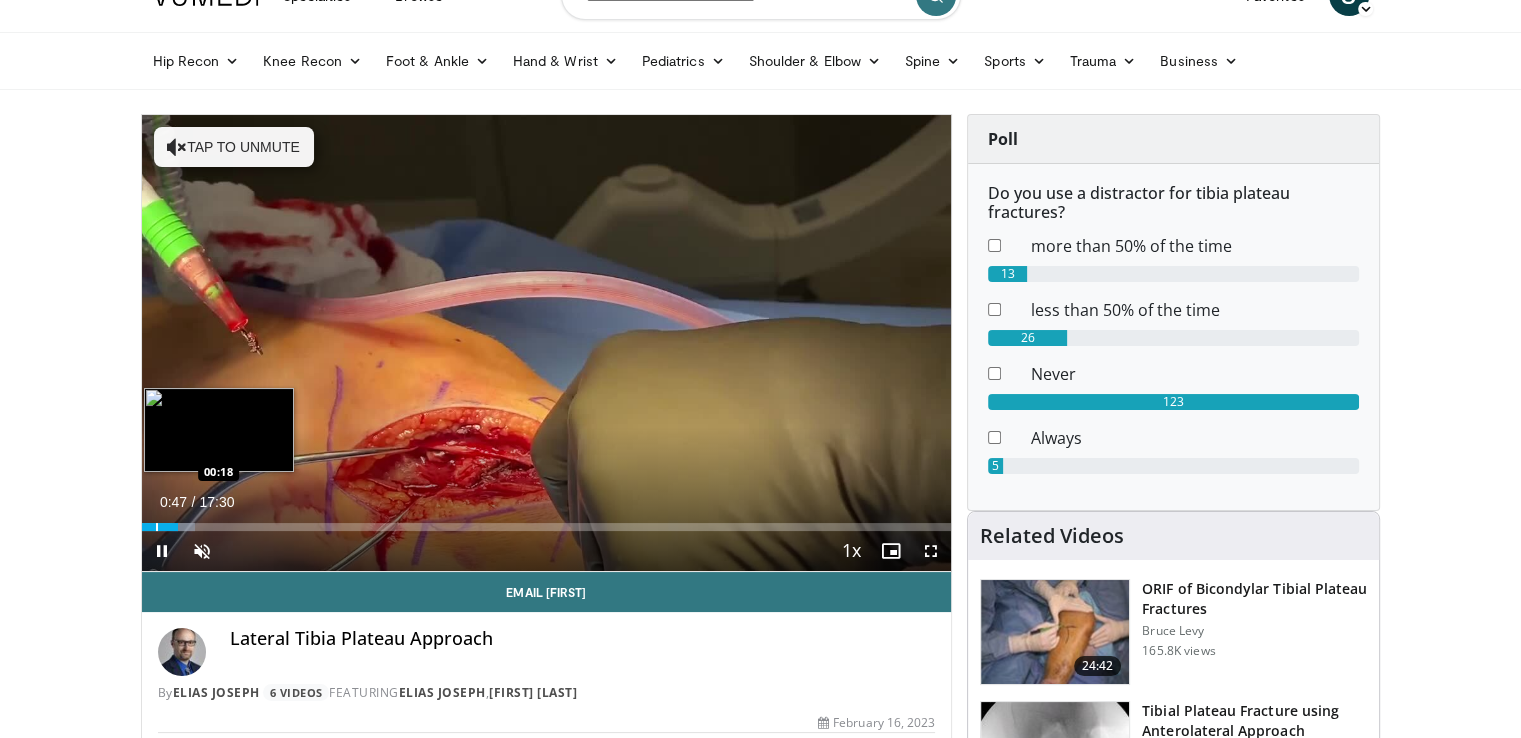 click at bounding box center [157, 527] 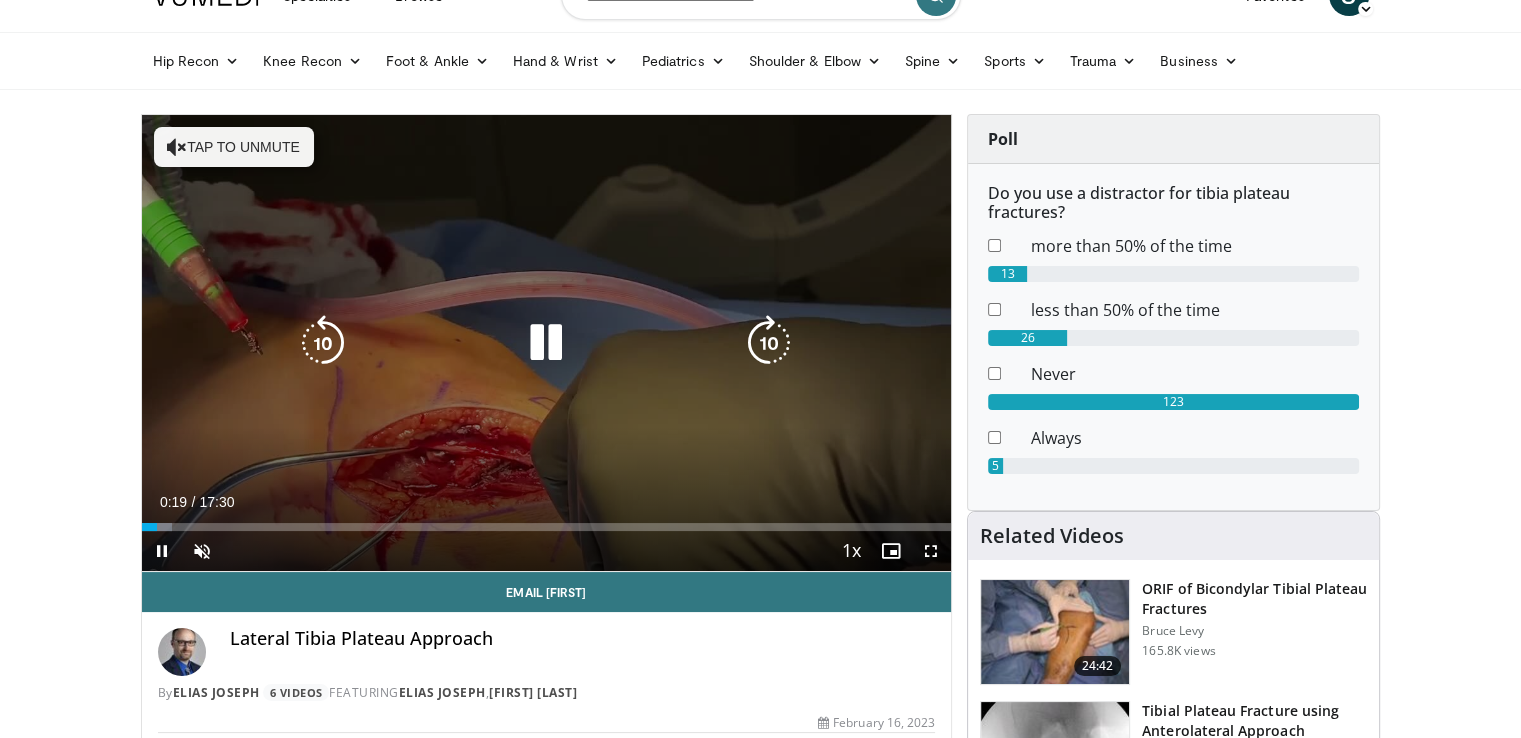 click on "250 seconds
Tap to unmute" at bounding box center (547, 343) 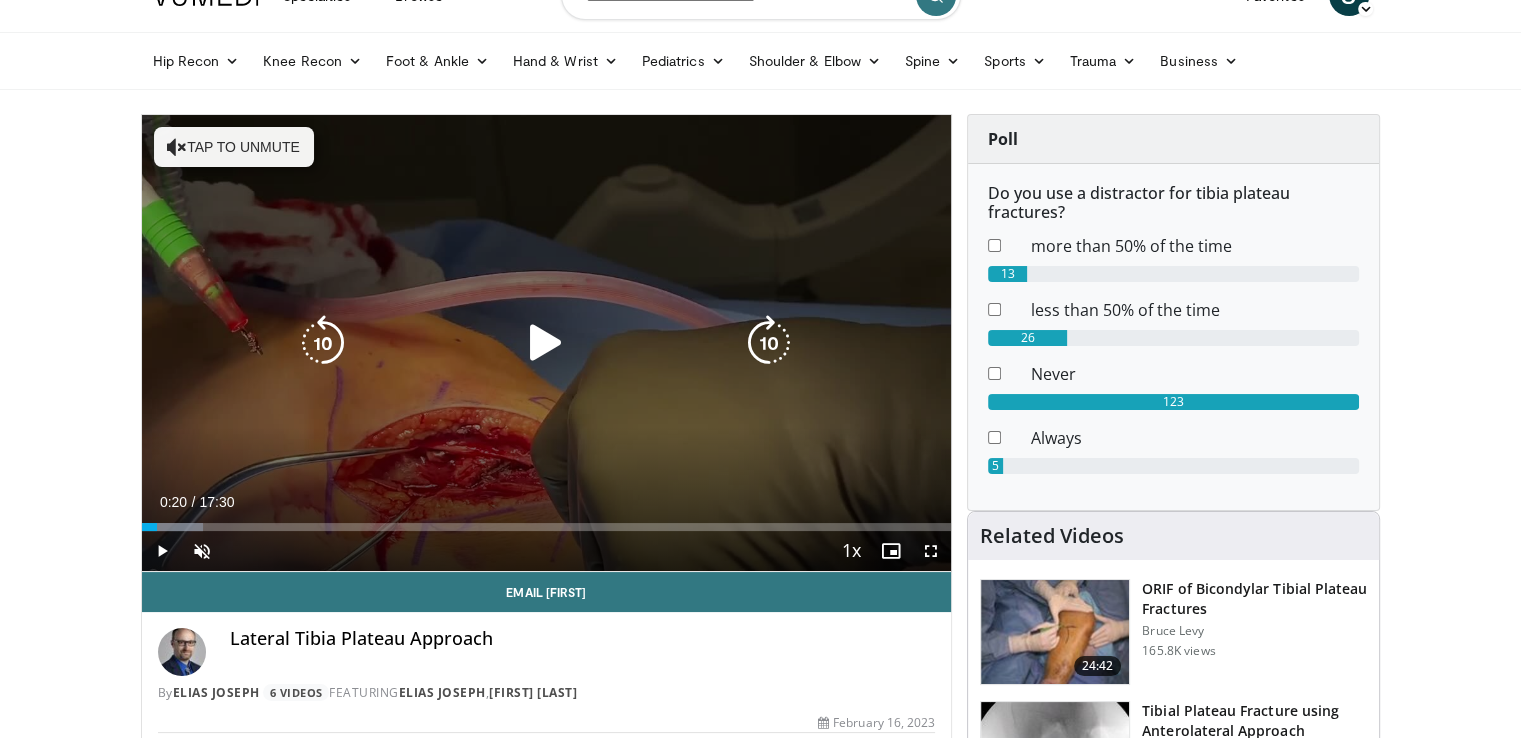 click on "250 seconds
Tap to unmute" at bounding box center (547, 343) 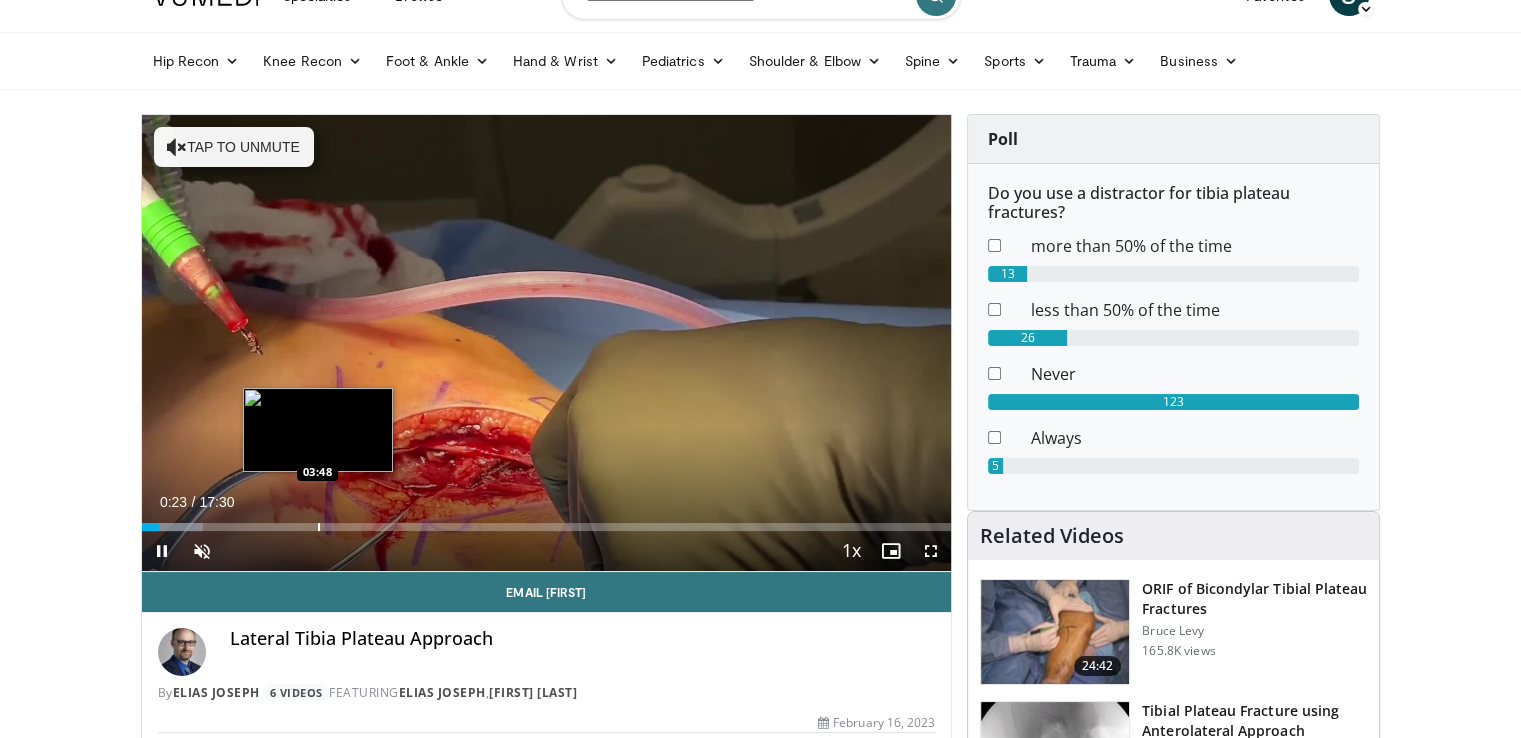 click on "Loaded :  7.54% 00:23 03:48" at bounding box center (547, 521) 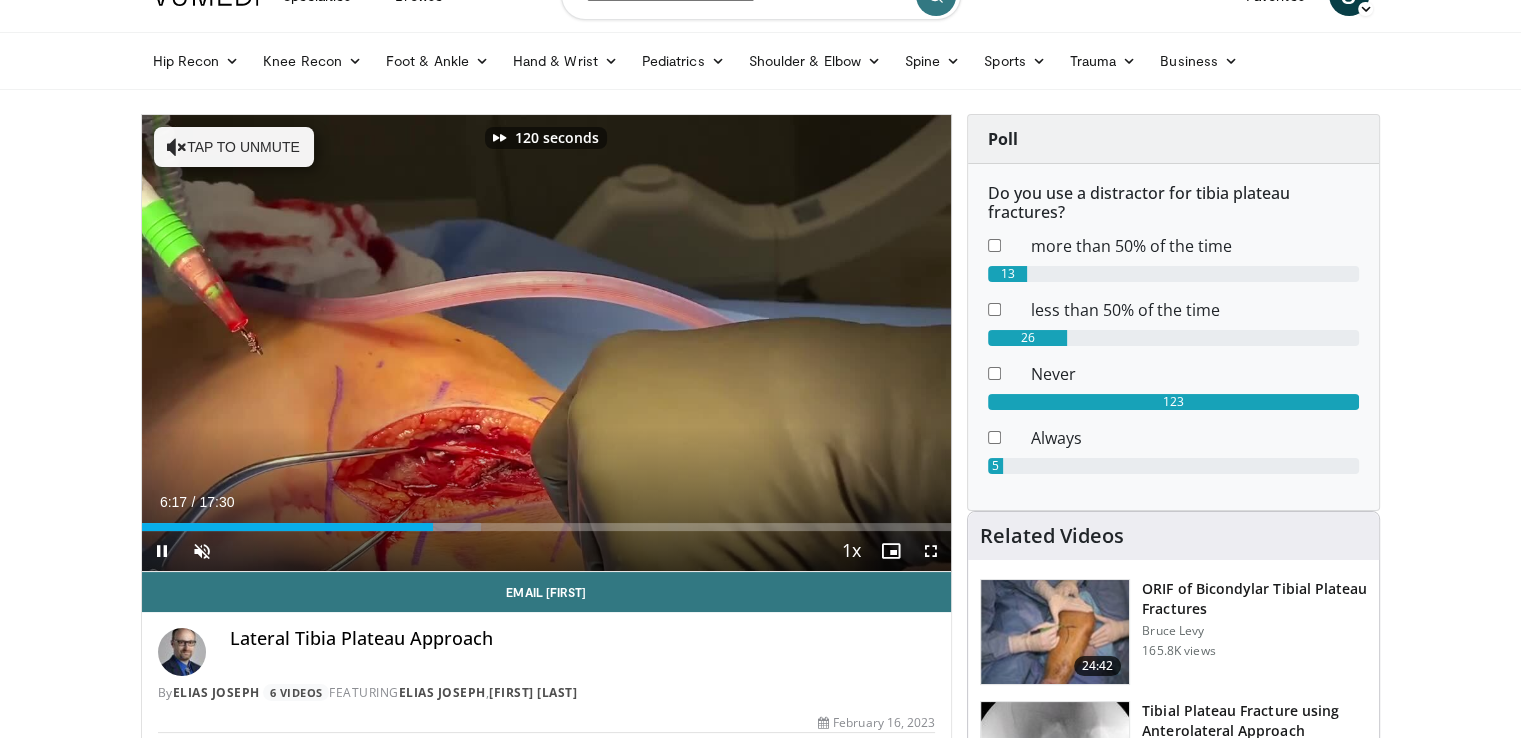 click on "120 seconds
Tap to unmute" at bounding box center (547, 343) 